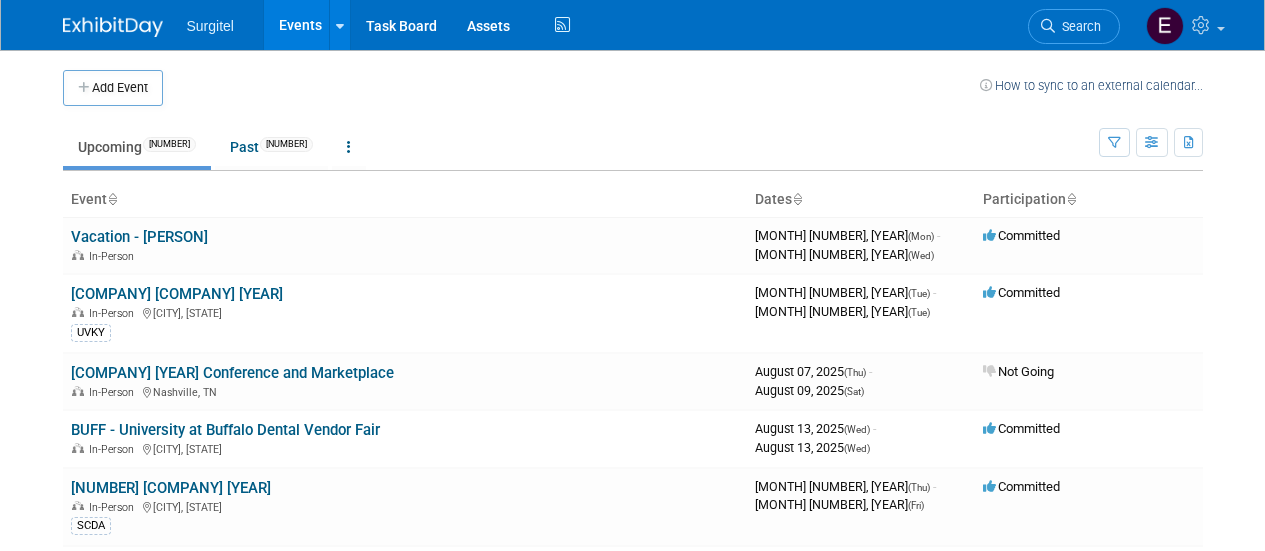 click on "Add Event" at bounding box center [113, 88] 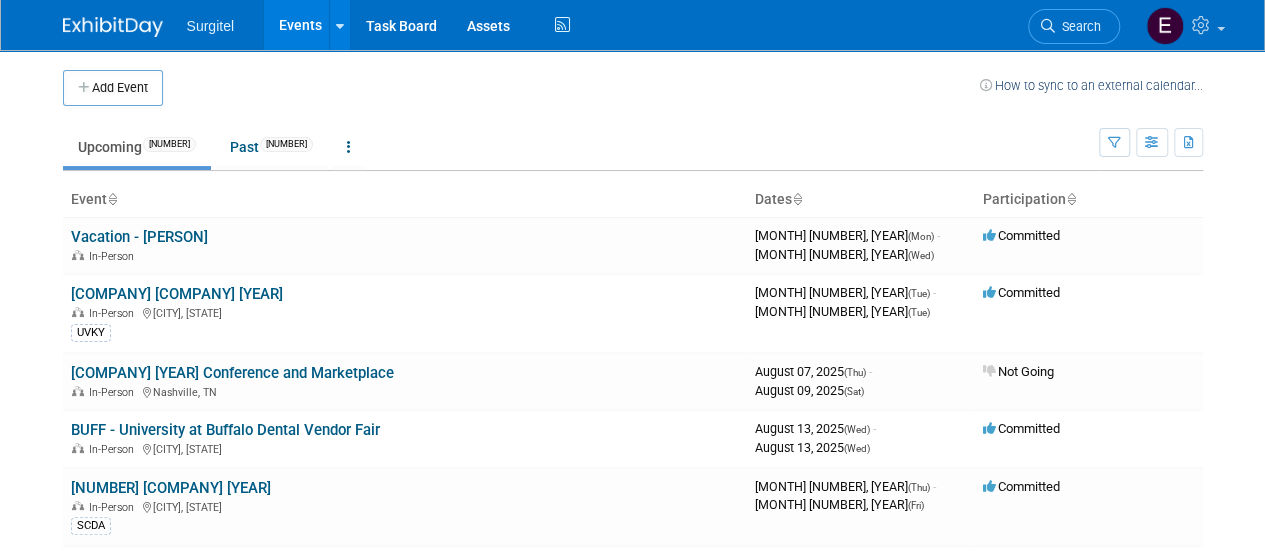 scroll, scrollTop: 0, scrollLeft: 0, axis: both 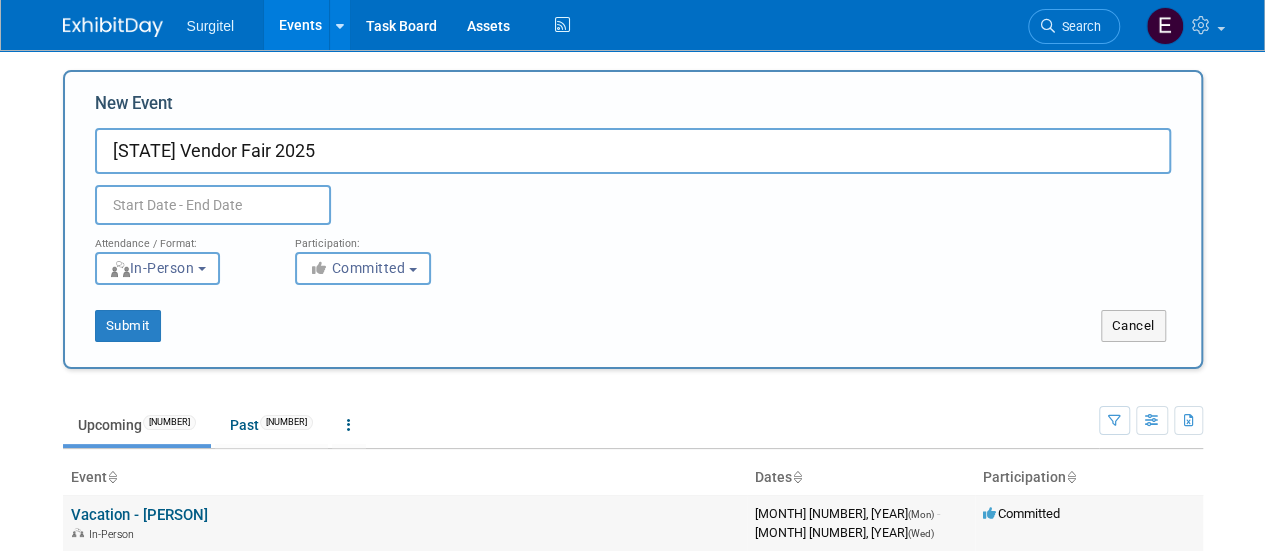 type on "NEBRASKA Vendor Fair 2025" 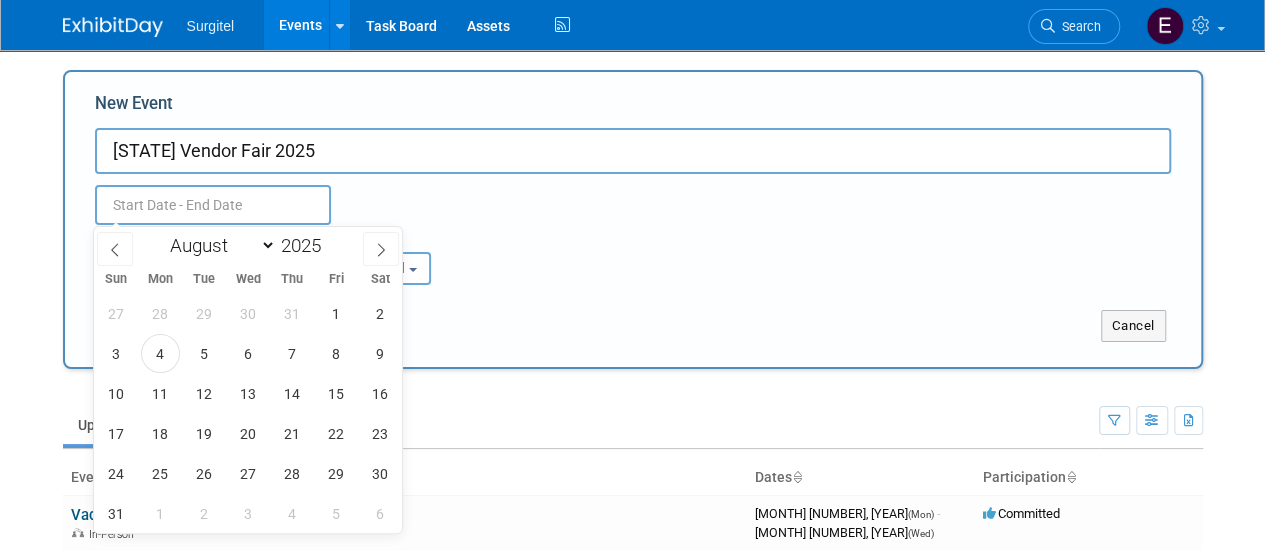 click at bounding box center [213, 205] 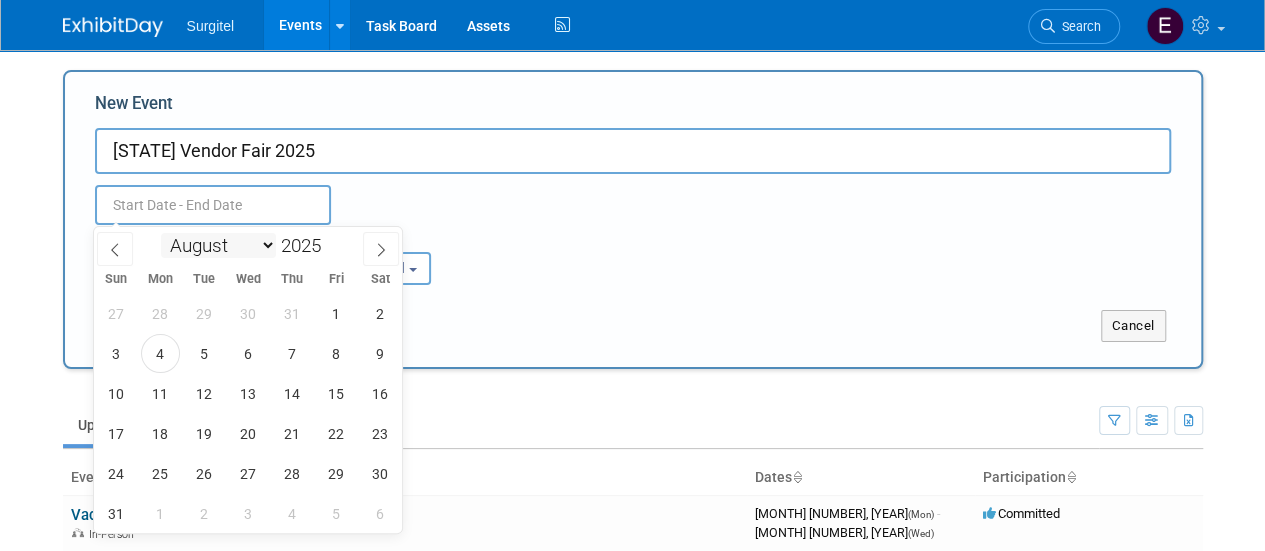 click on "January February March April May June July August September October November December" at bounding box center (218, 245) 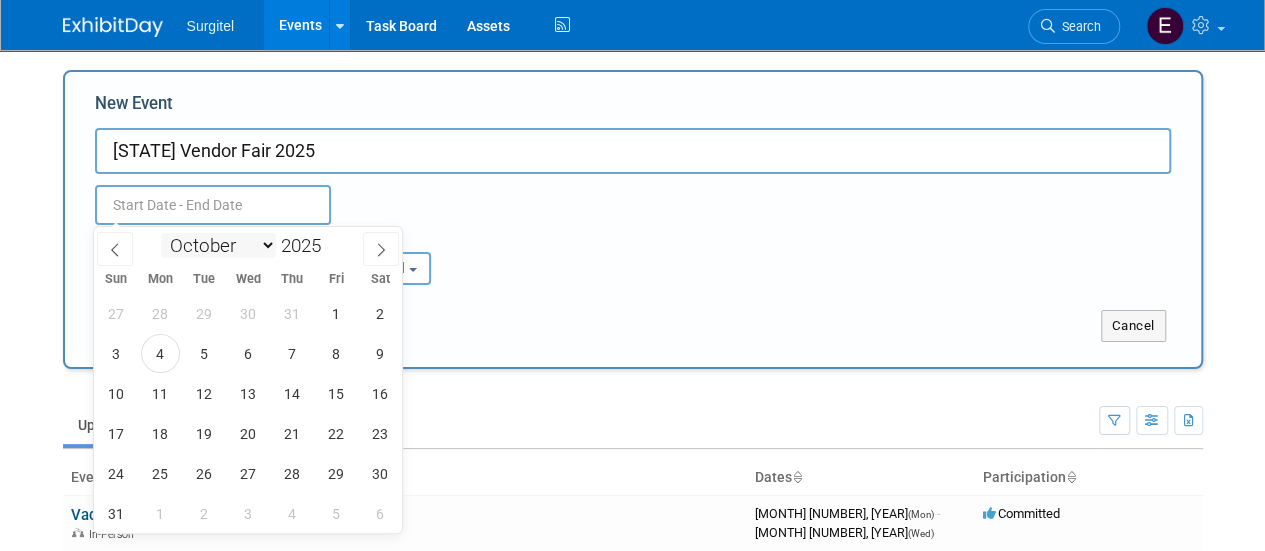 click on "January February March April May June July August September October November December" at bounding box center [218, 245] 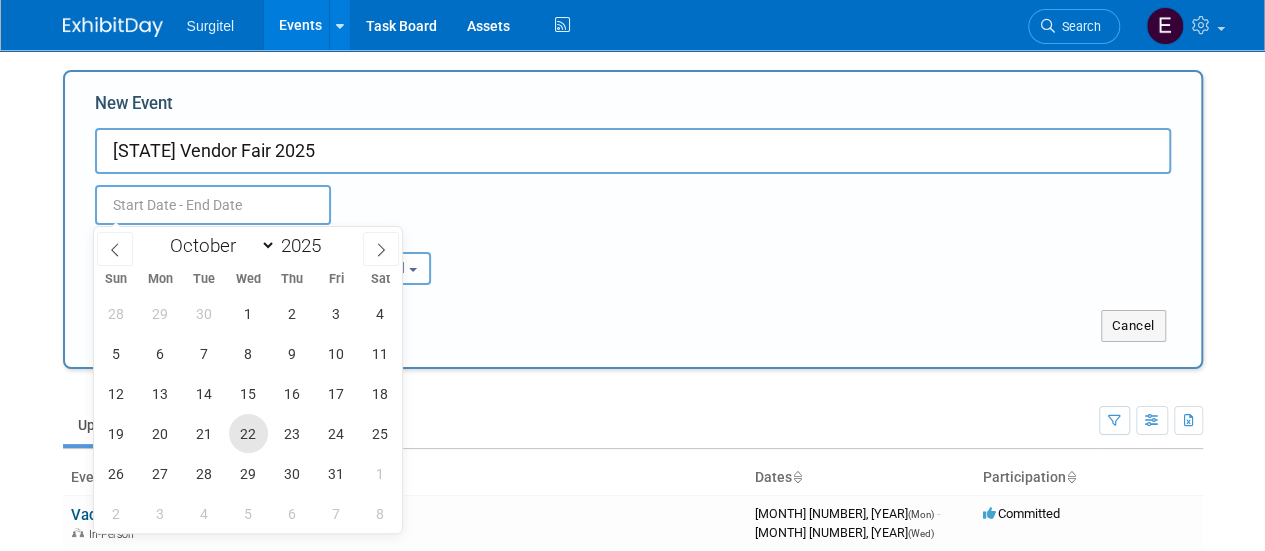 click on "22" at bounding box center [248, 433] 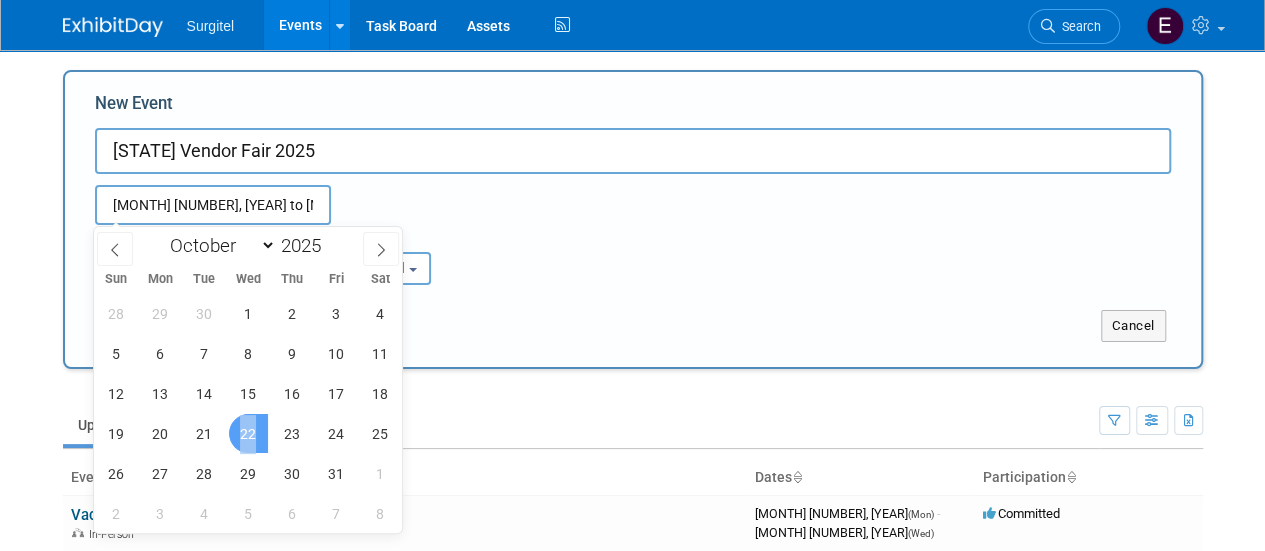 click on "22" at bounding box center [248, 433] 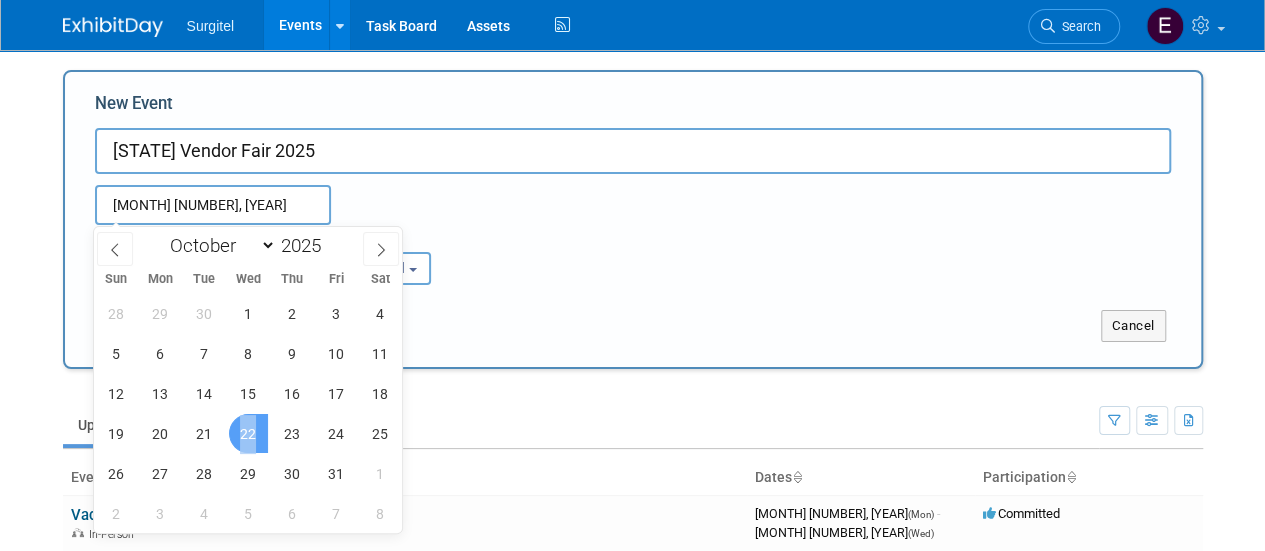 type on "[DATE] to [DATE]" 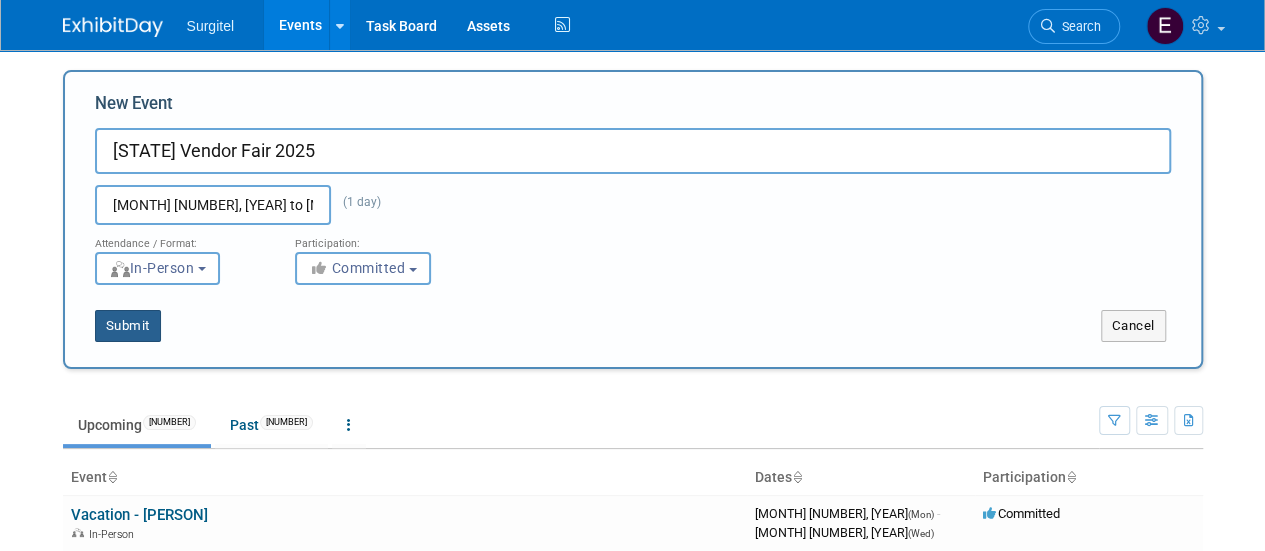 click on "Submit" at bounding box center [128, 326] 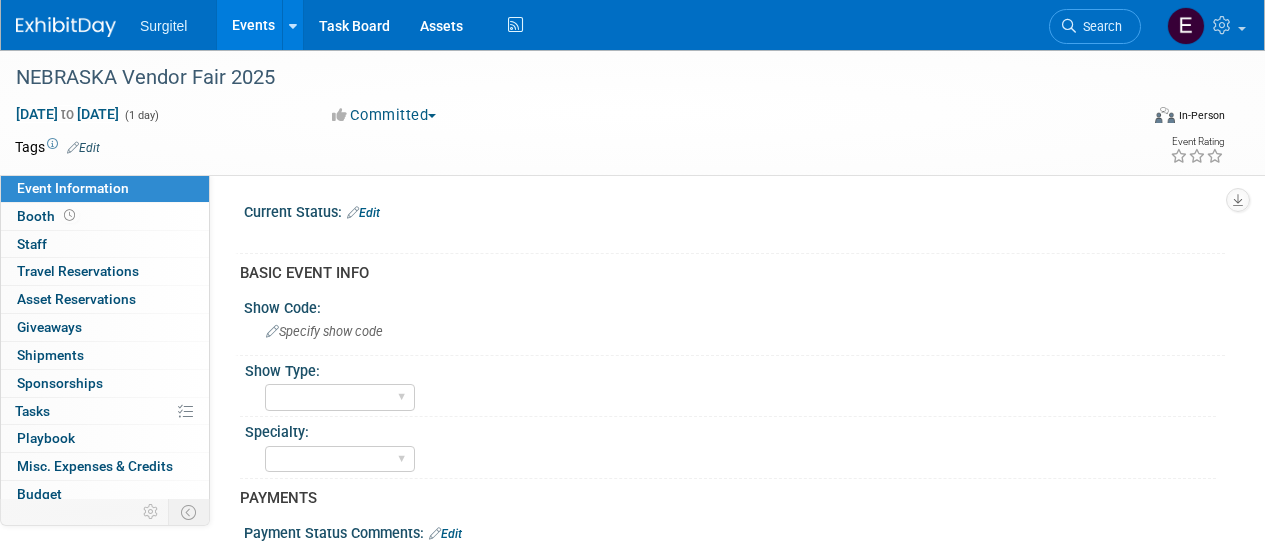 scroll, scrollTop: 0, scrollLeft: 0, axis: both 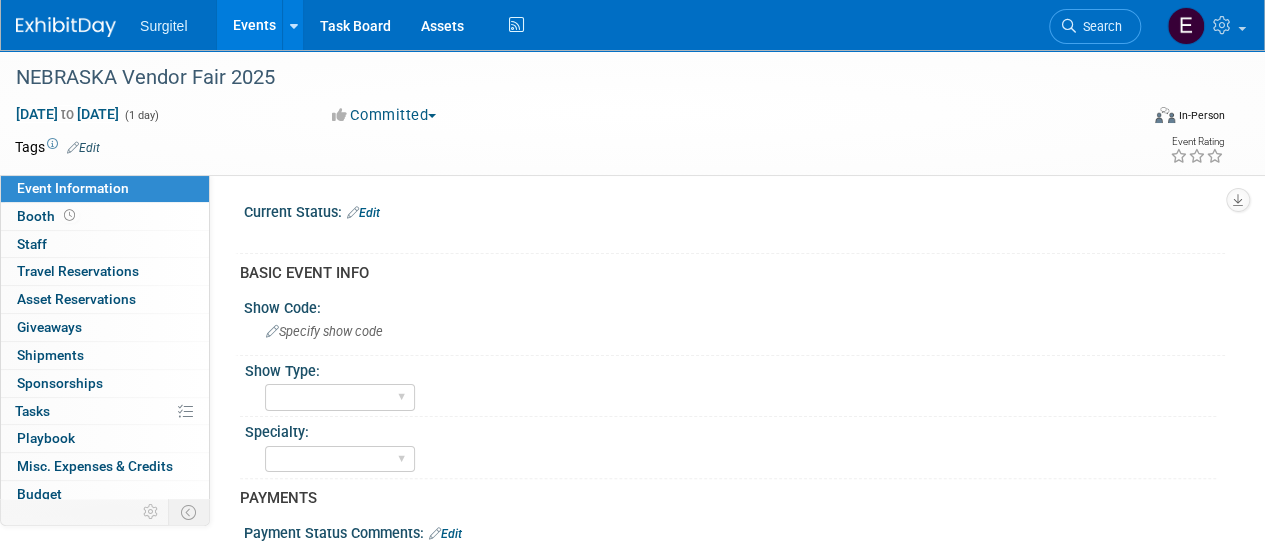 click on "Edit" at bounding box center [83, 148] 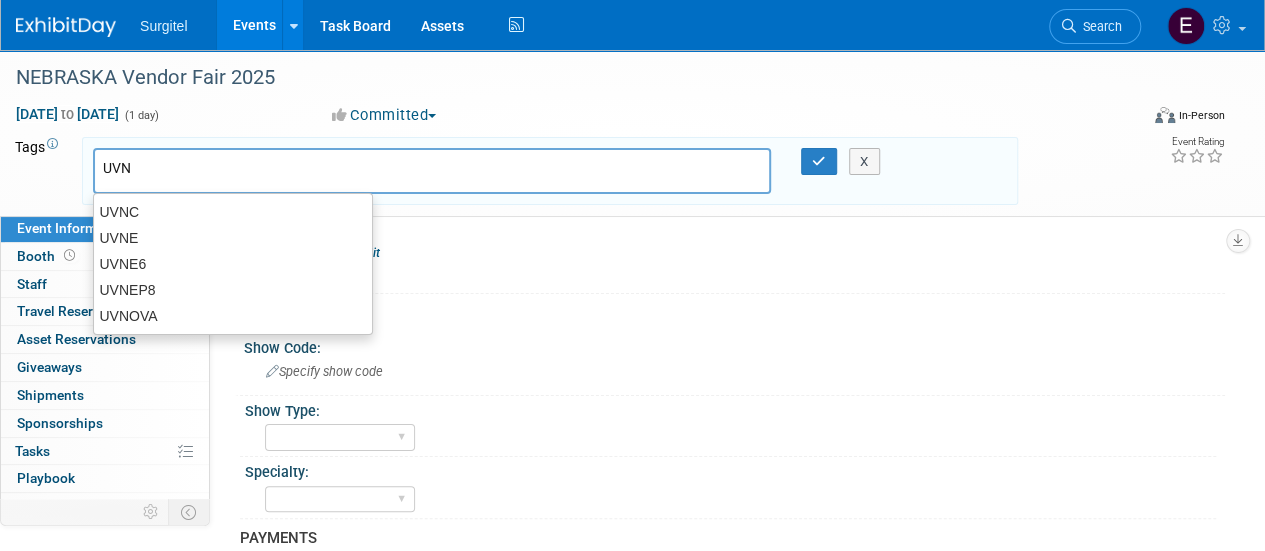type on "UVNE" 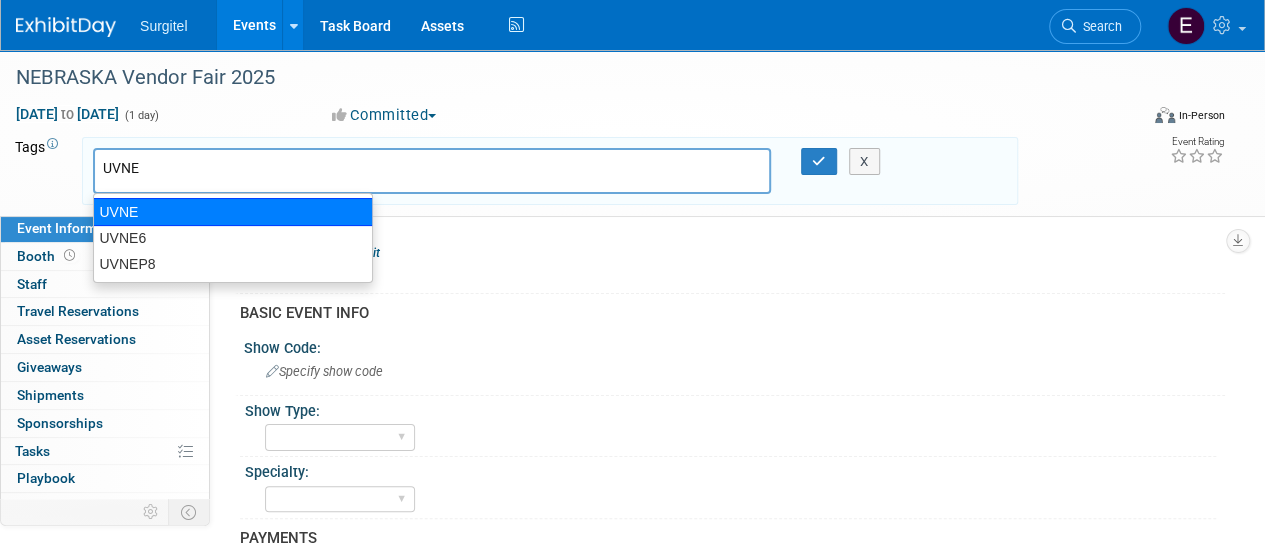 click on "UVNE" at bounding box center (233, 212) 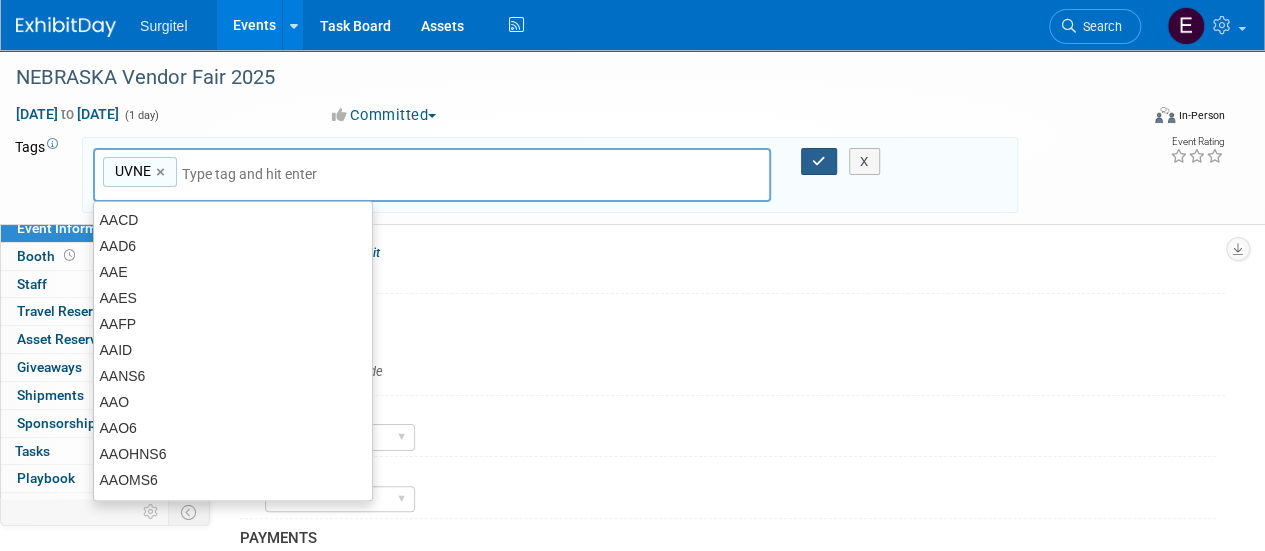 click at bounding box center (819, 162) 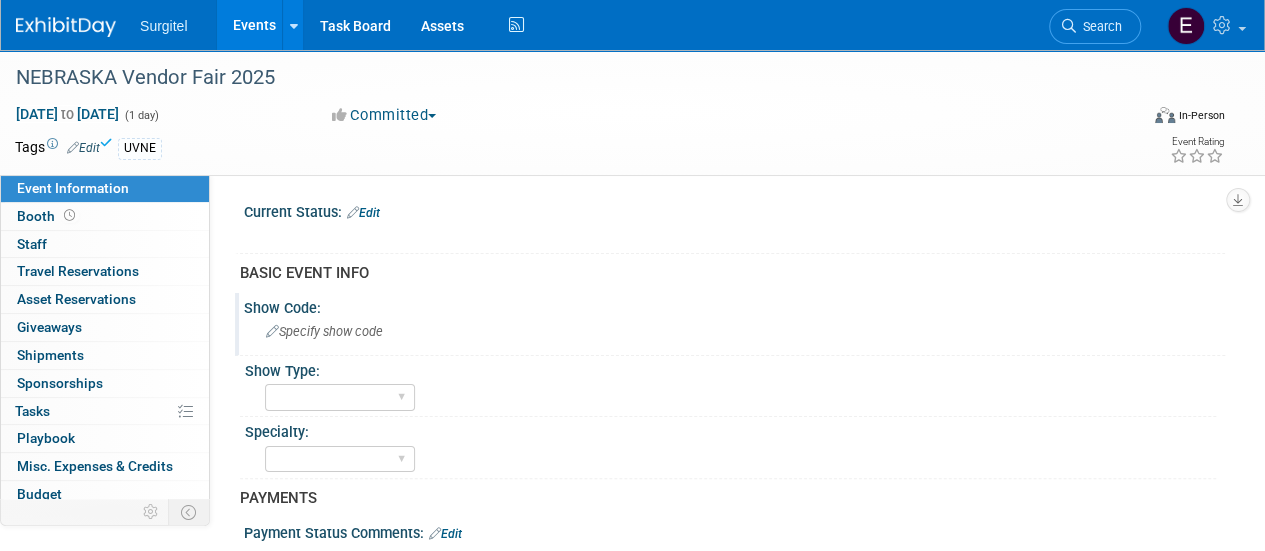 click on "Specify show code" at bounding box center [734, 331] 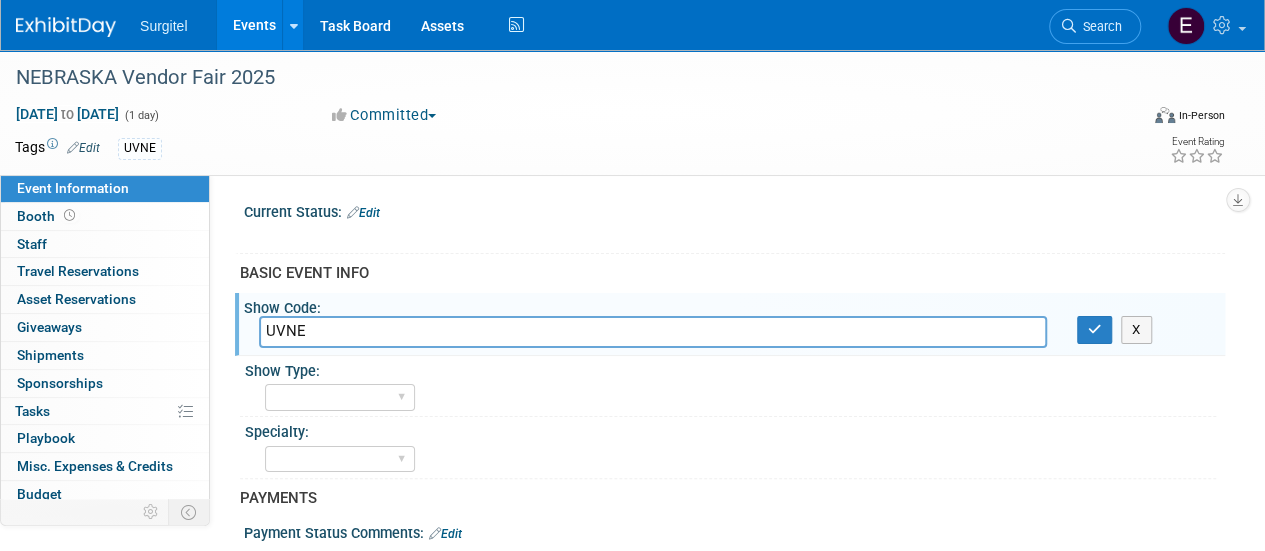 type on "UVNE" 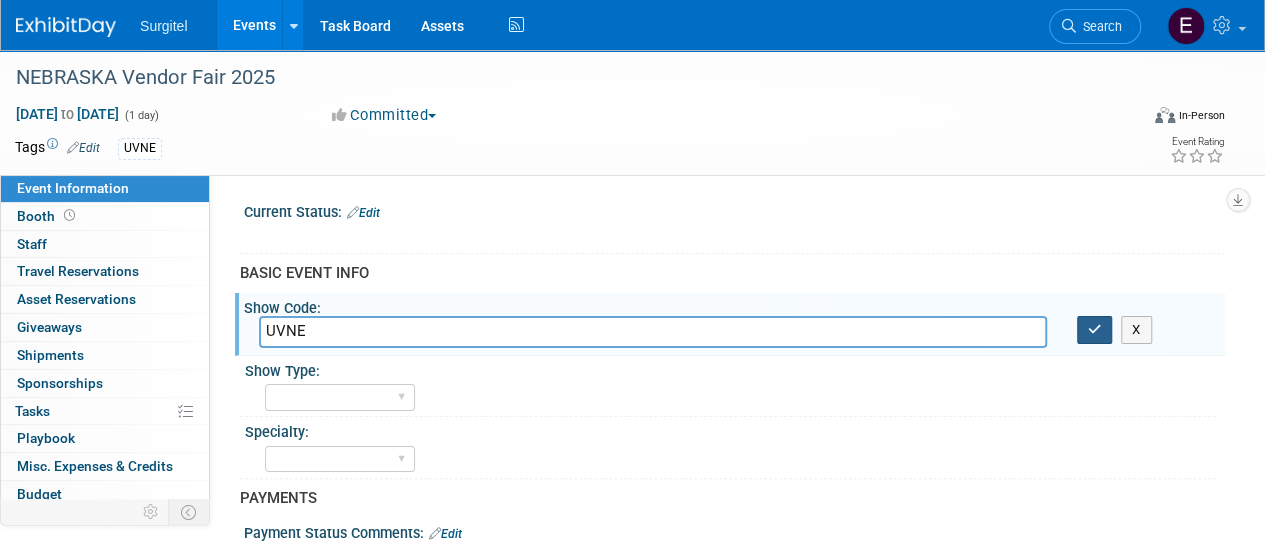 click at bounding box center [1095, 330] 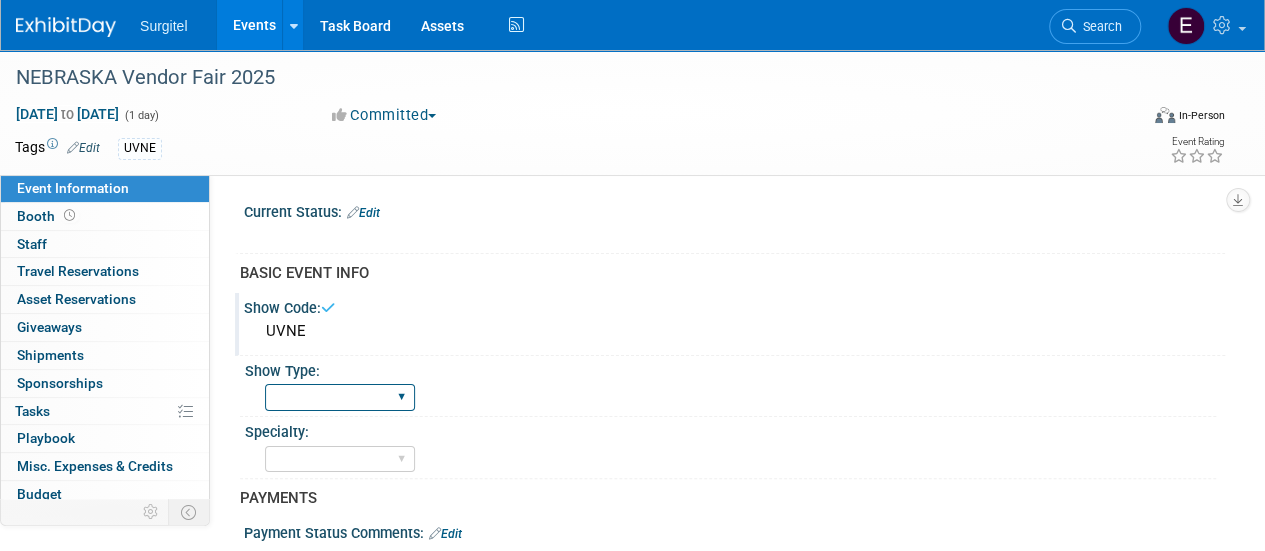 click on "School Show
Trade Show
Wet Lab
CE Course
Lunch and Learn" at bounding box center (340, 397) 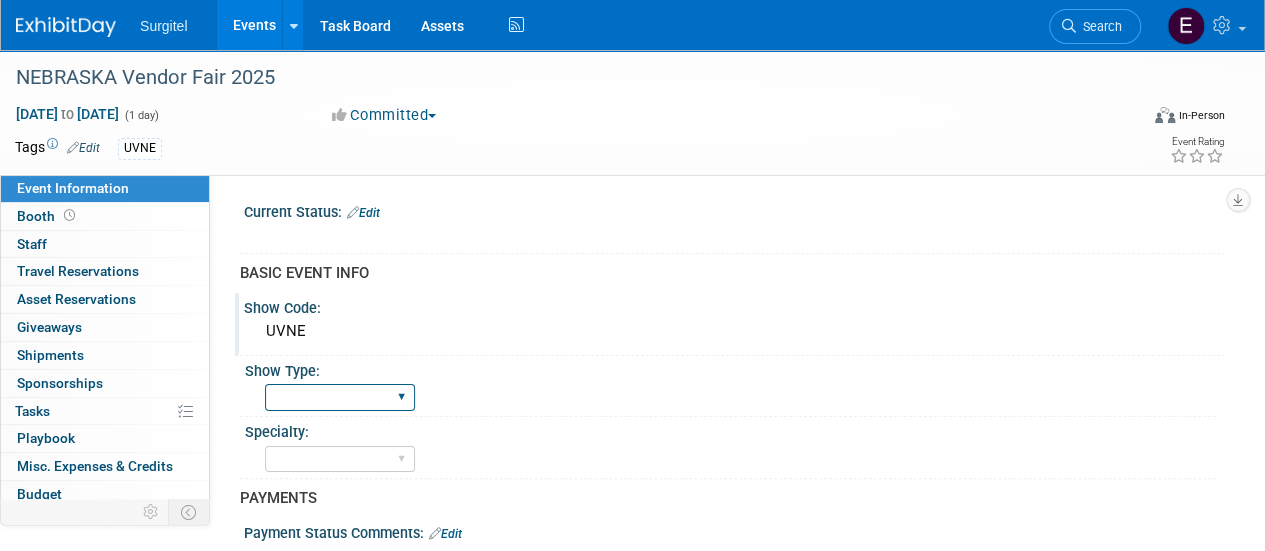 select on "School Show" 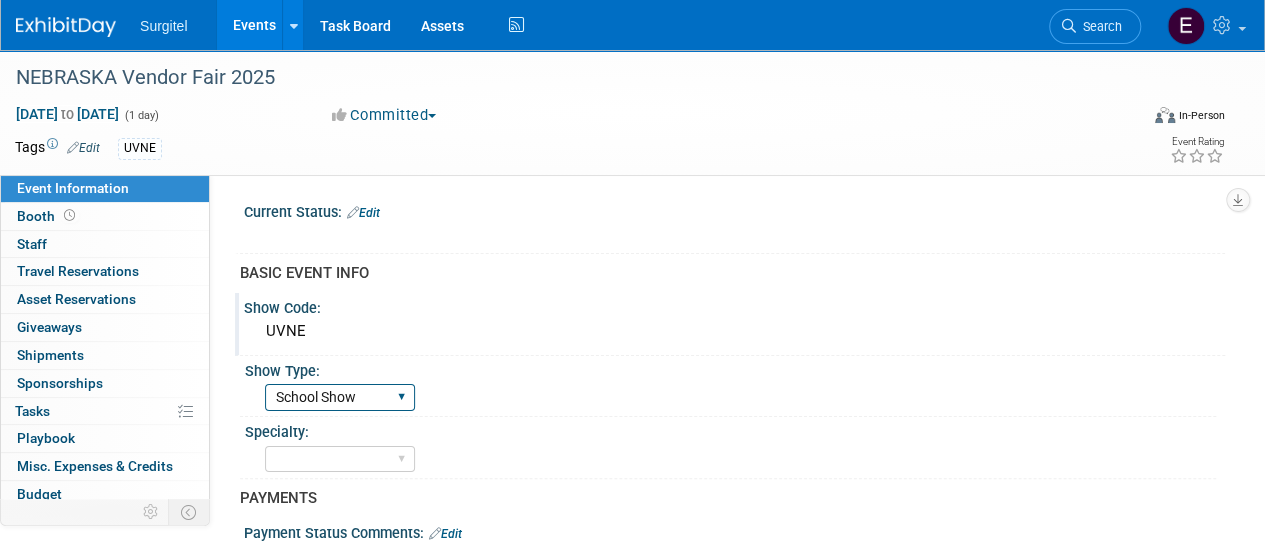 click on "School Show
Trade Show
Wet Lab
CE Course
Lunch and Learn" at bounding box center (340, 397) 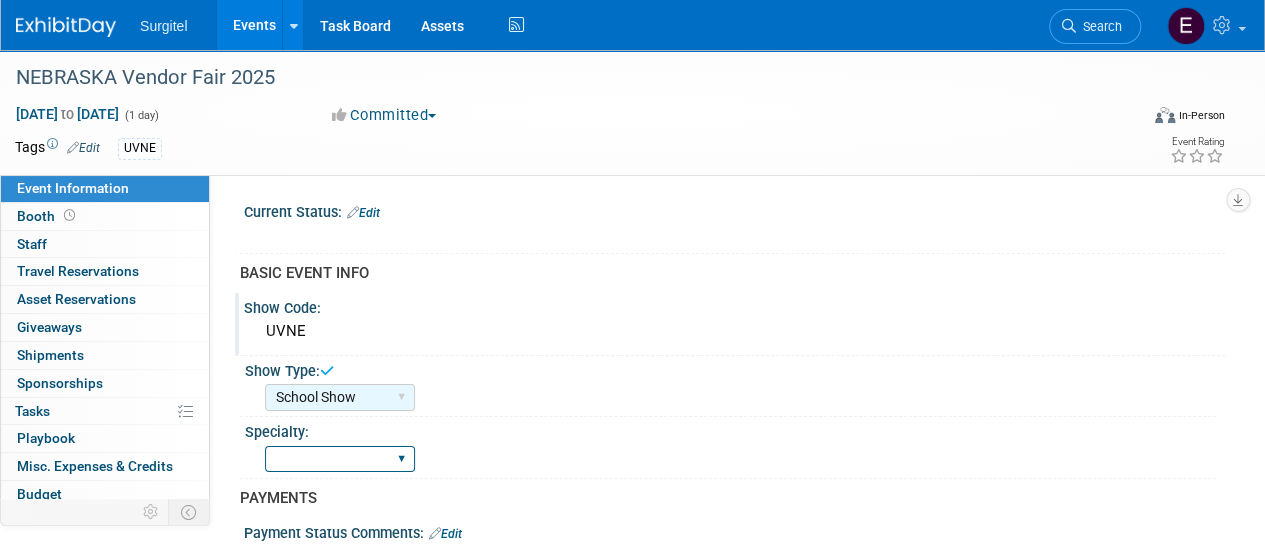 click on "Dental
Hygiene
Medical
Veterinarian
Other" at bounding box center [340, 459] 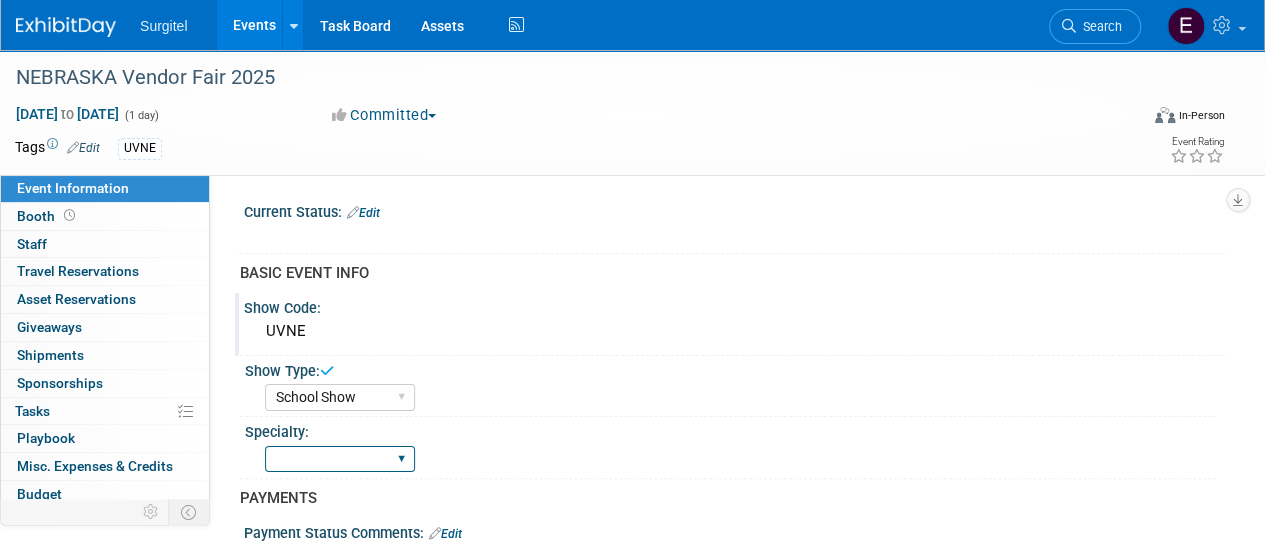 select on "Dental" 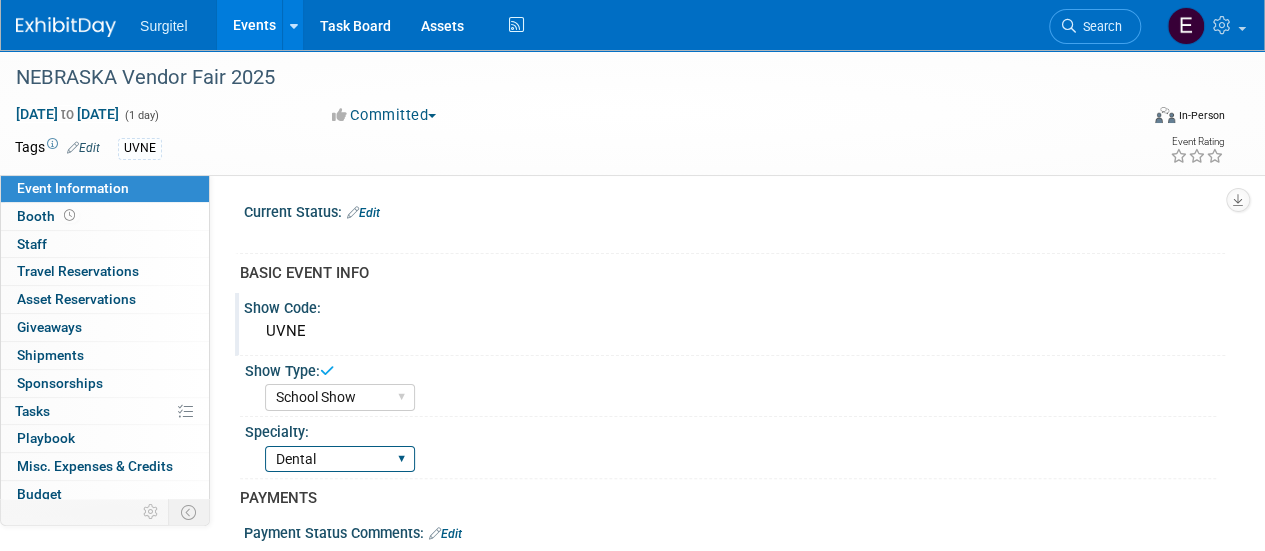 click on "Dental
Hygiene
Medical
Veterinarian
Other" at bounding box center [340, 459] 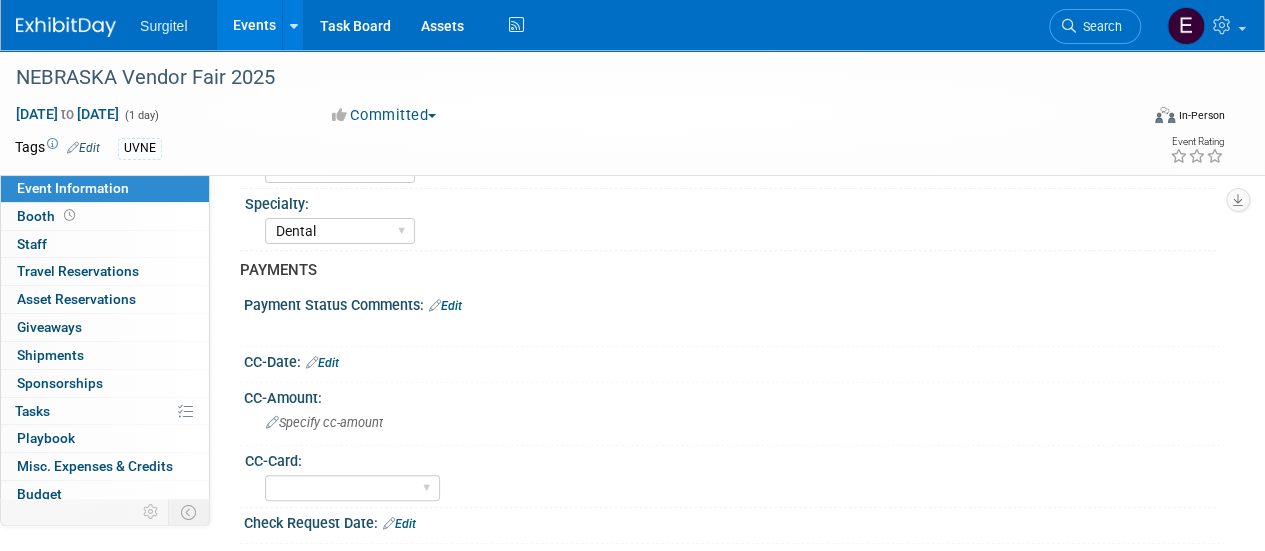 scroll, scrollTop: 217, scrollLeft: 0, axis: vertical 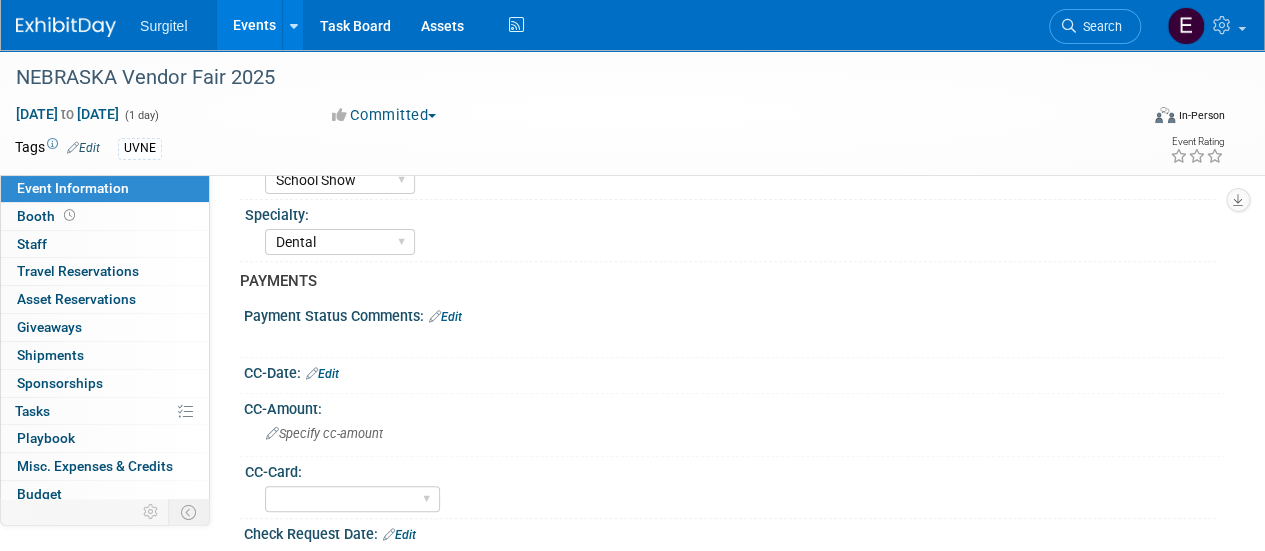 click on "Edit" at bounding box center [445, 317] 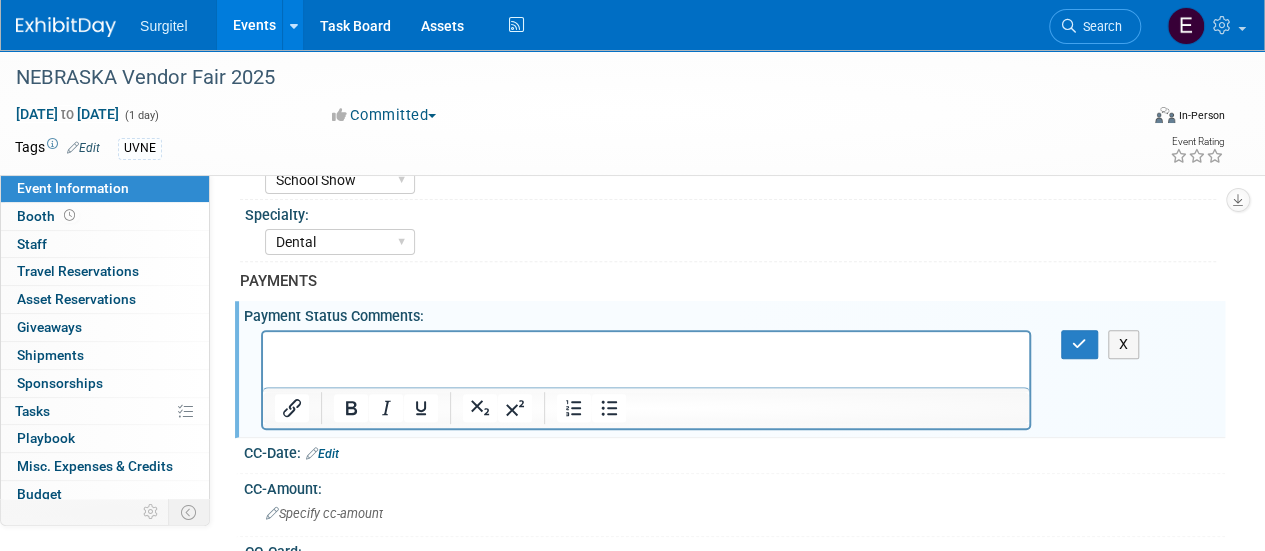 scroll, scrollTop: 0, scrollLeft: 0, axis: both 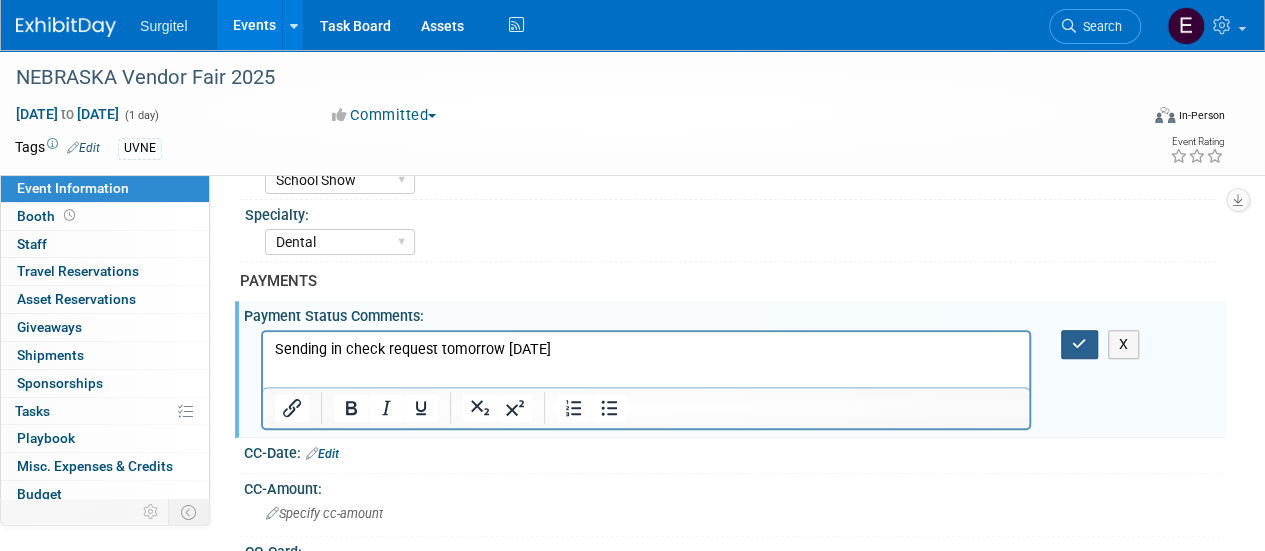 click at bounding box center [1079, 344] 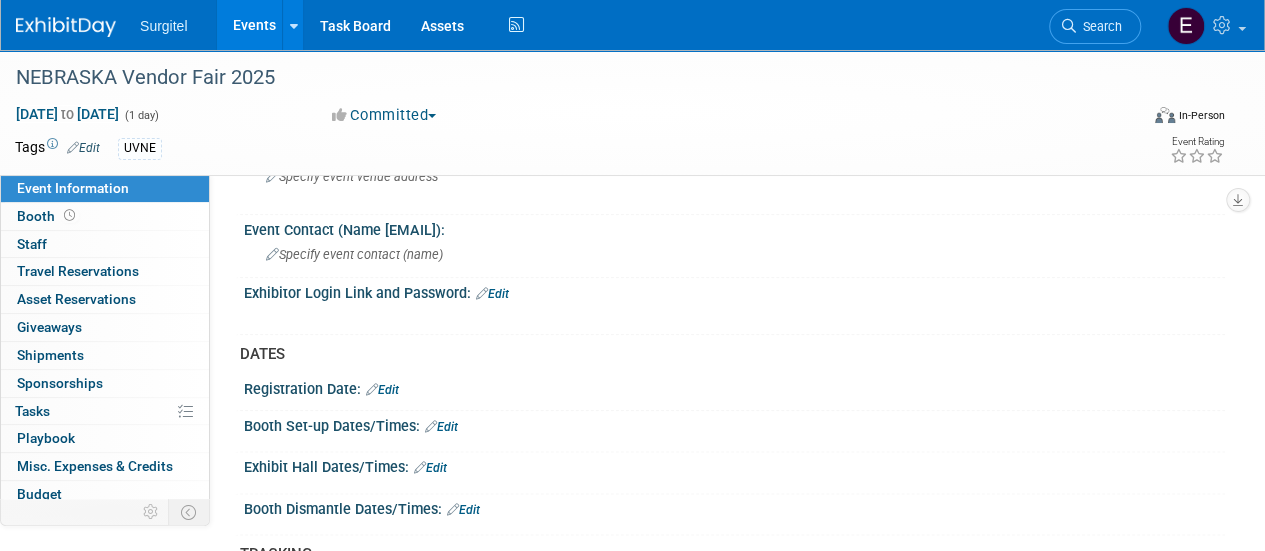 scroll, scrollTop: 1048, scrollLeft: 0, axis: vertical 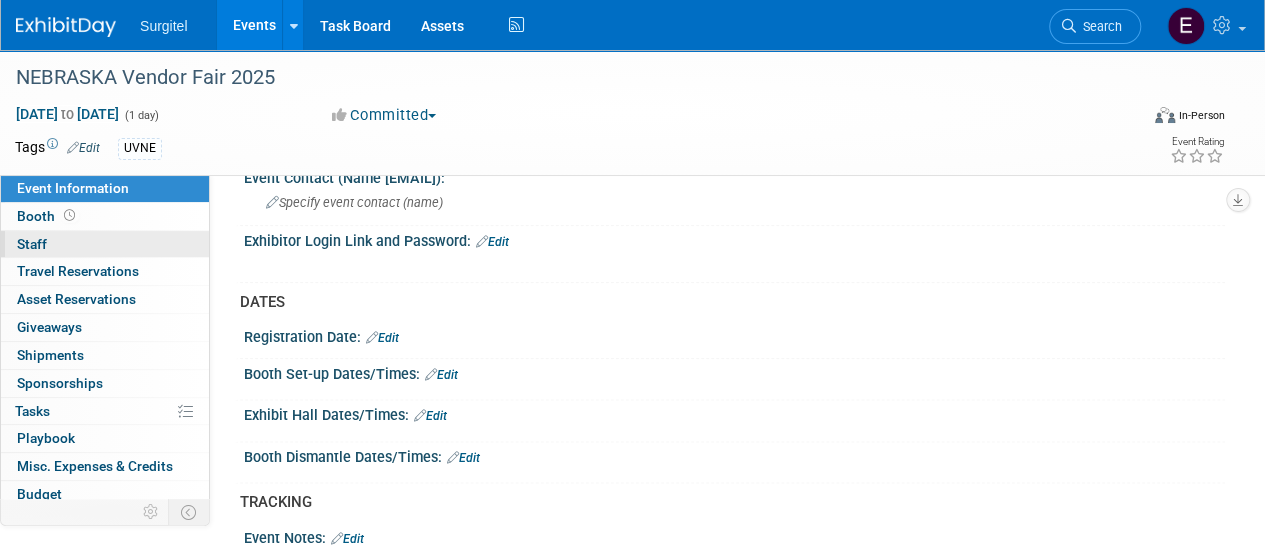 click on "0
Staff 0" at bounding box center [105, 244] 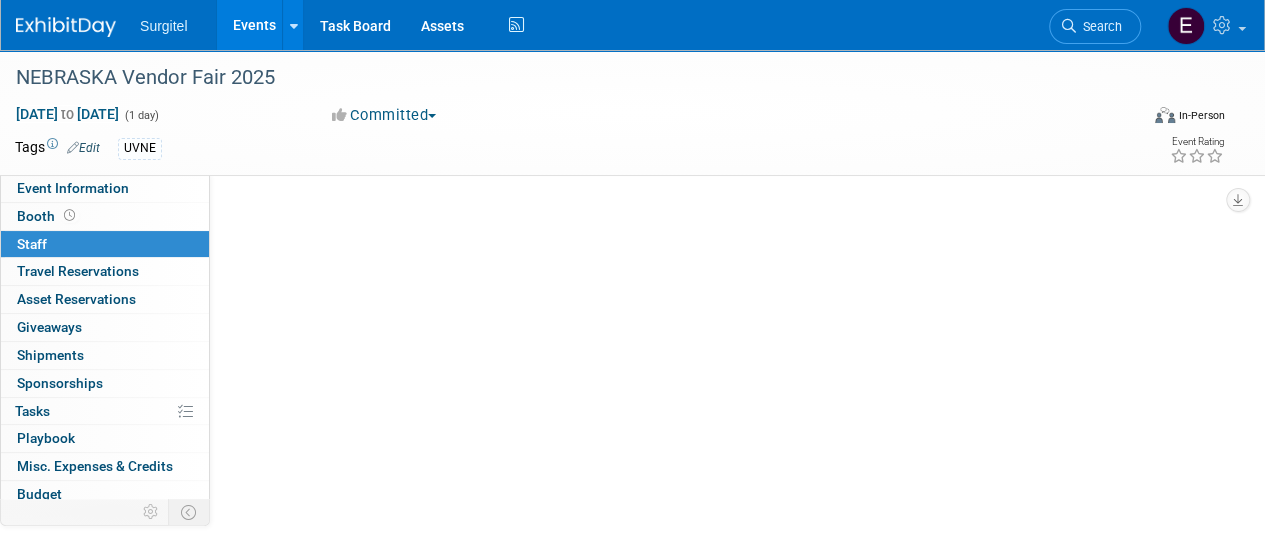 scroll, scrollTop: 0, scrollLeft: 0, axis: both 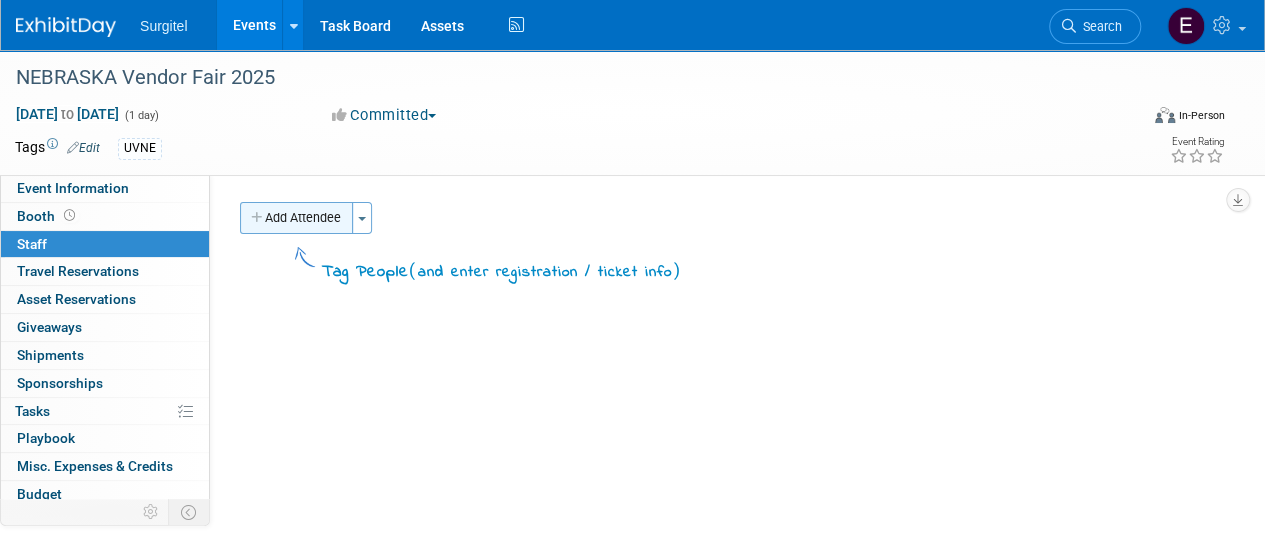 click on "Add Attendee" at bounding box center (296, 218) 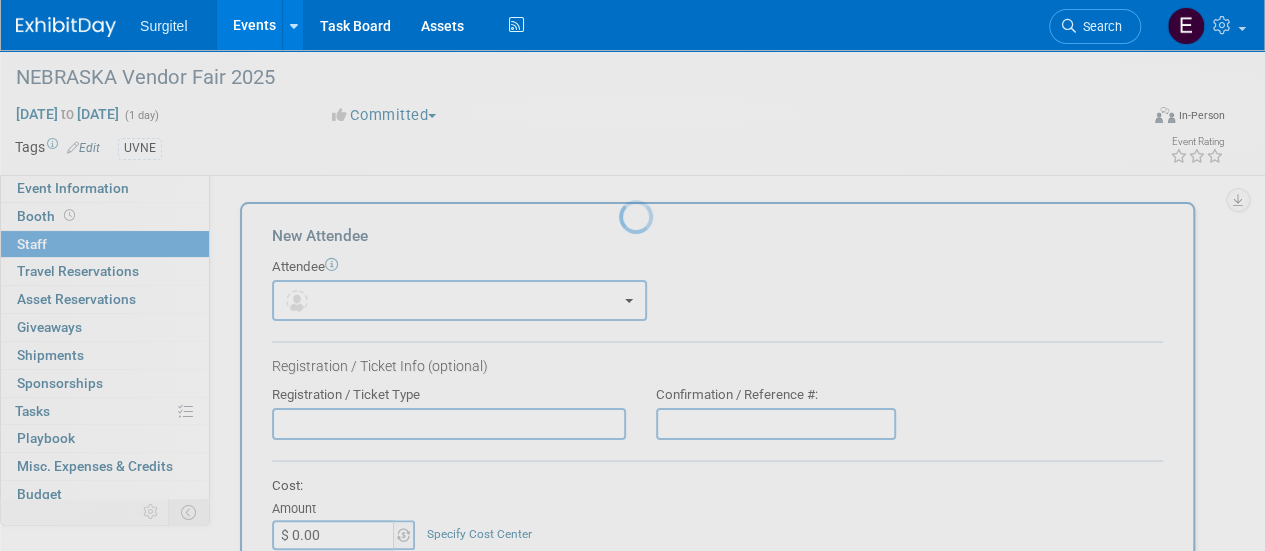 scroll, scrollTop: 0, scrollLeft: 0, axis: both 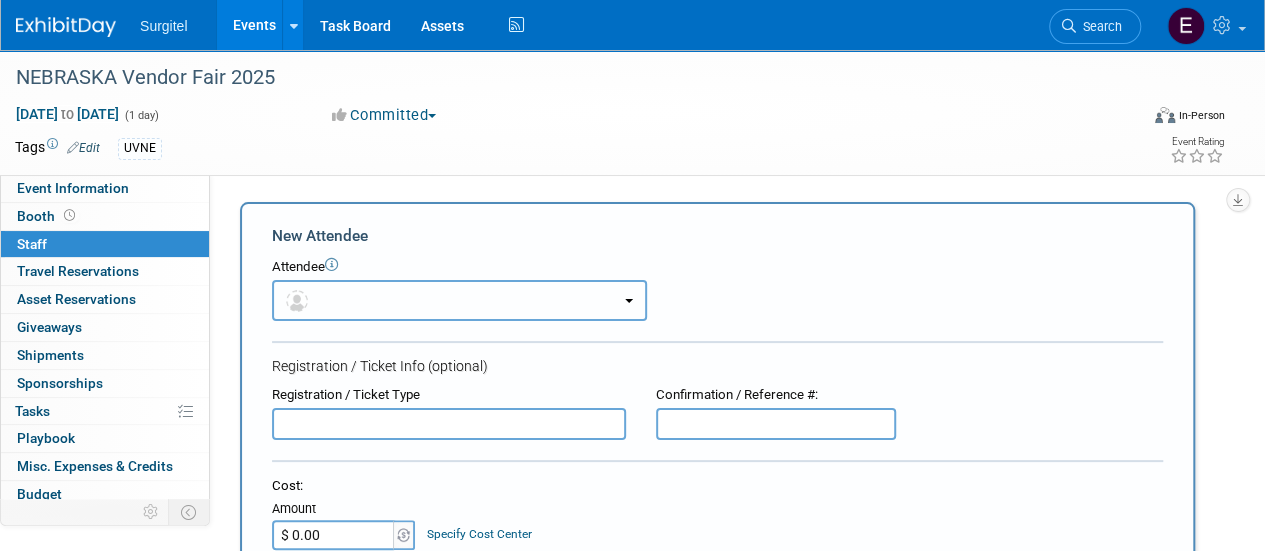 click at bounding box center (459, 300) 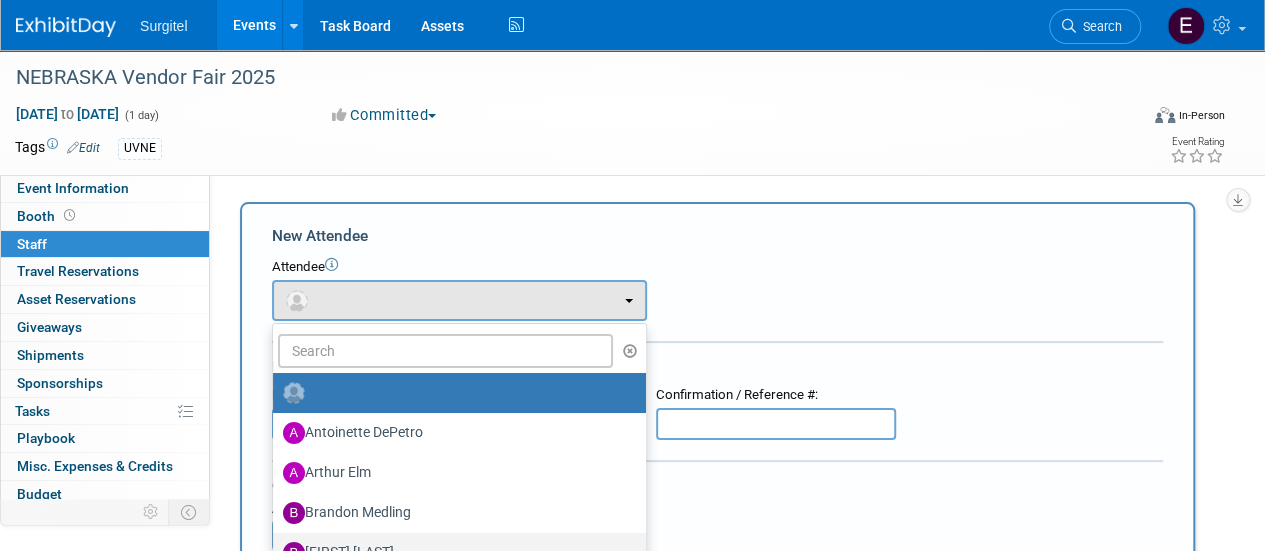 click on "[FIRST] [LAST]" at bounding box center [454, 553] 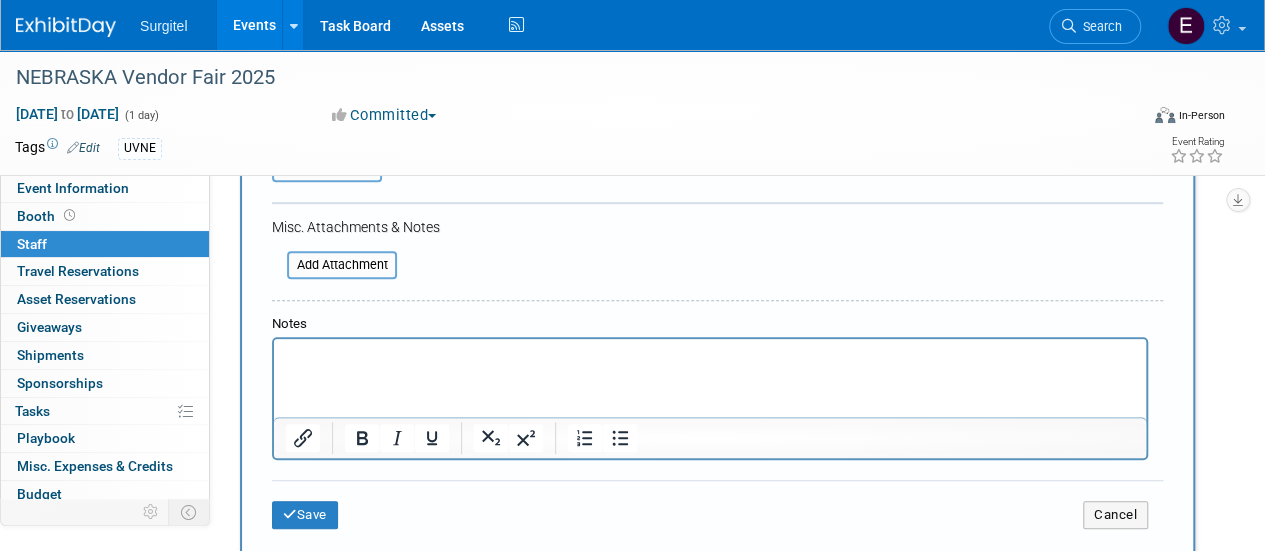 scroll, scrollTop: 505, scrollLeft: 0, axis: vertical 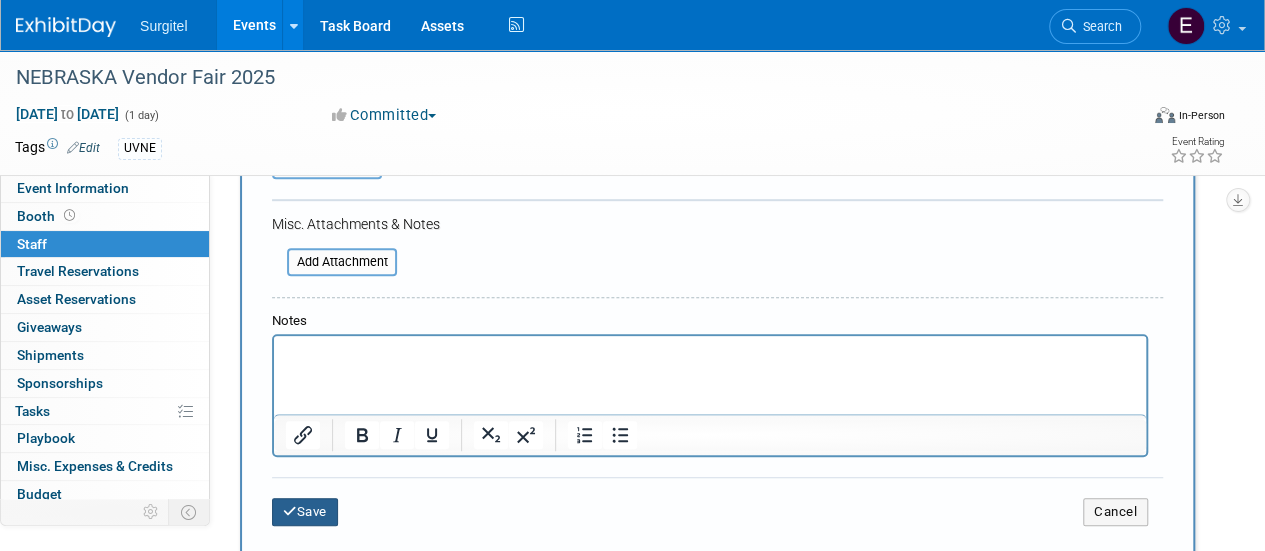 click on "Save" at bounding box center (305, 512) 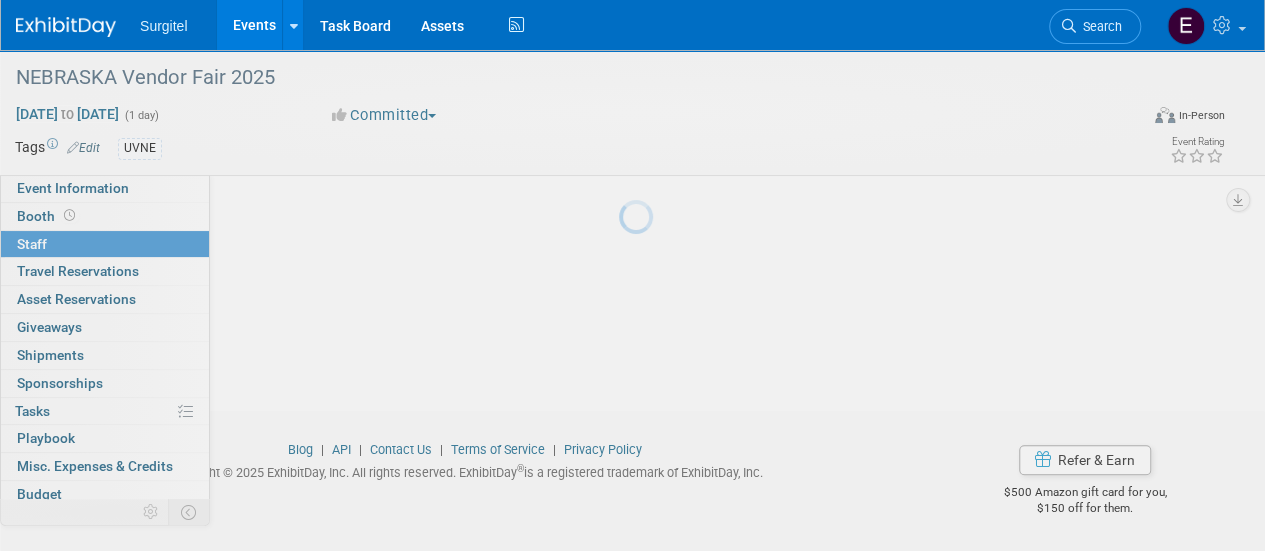 scroll, scrollTop: 252, scrollLeft: 0, axis: vertical 